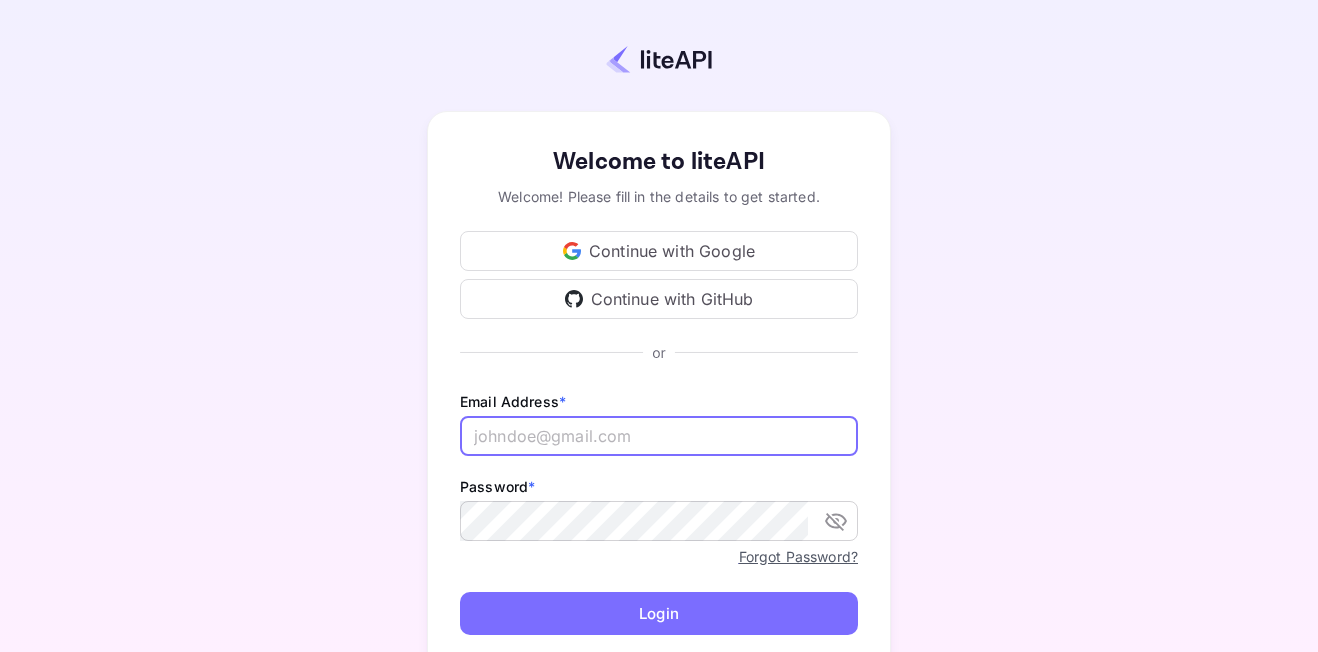 scroll, scrollTop: 0, scrollLeft: 0, axis: both 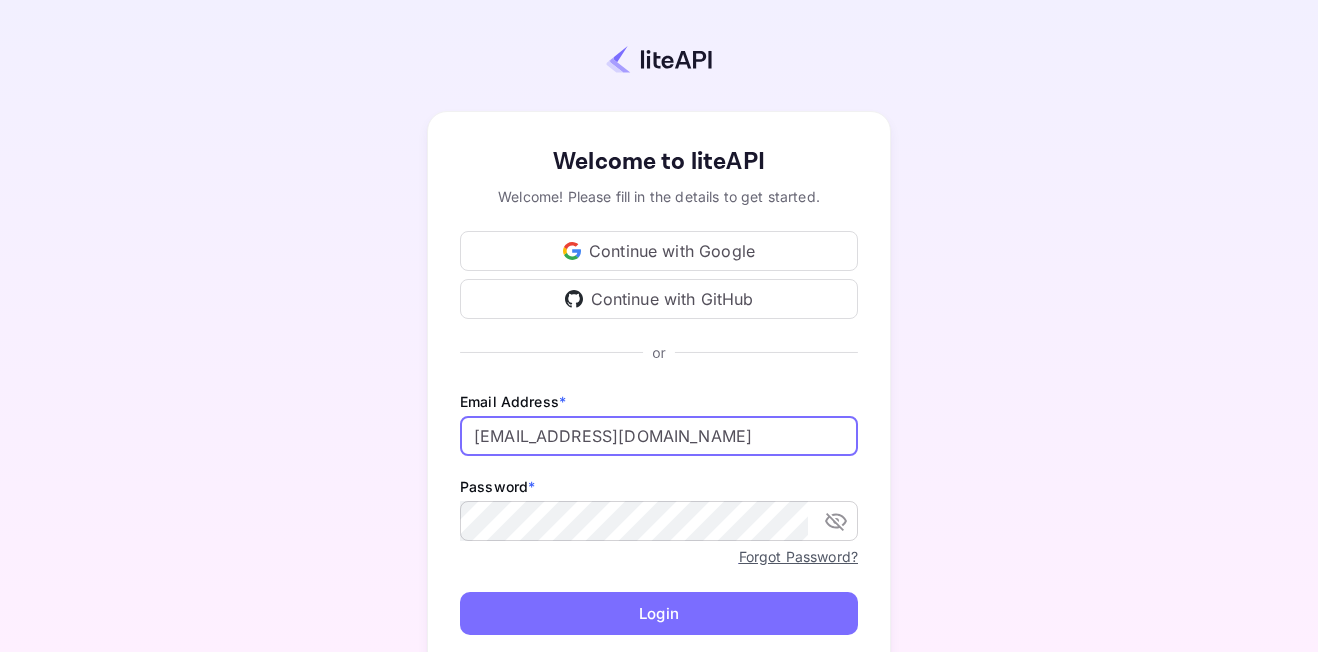 click on "Login" at bounding box center [659, 613] 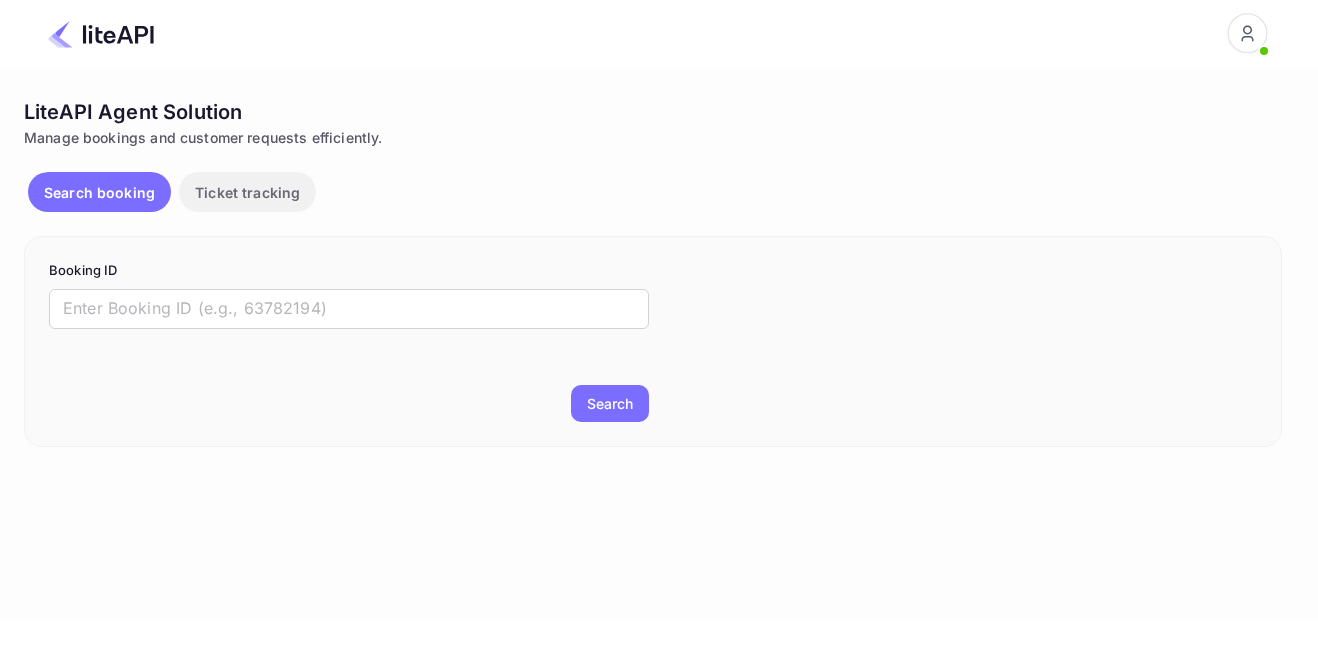 scroll, scrollTop: 0, scrollLeft: 0, axis: both 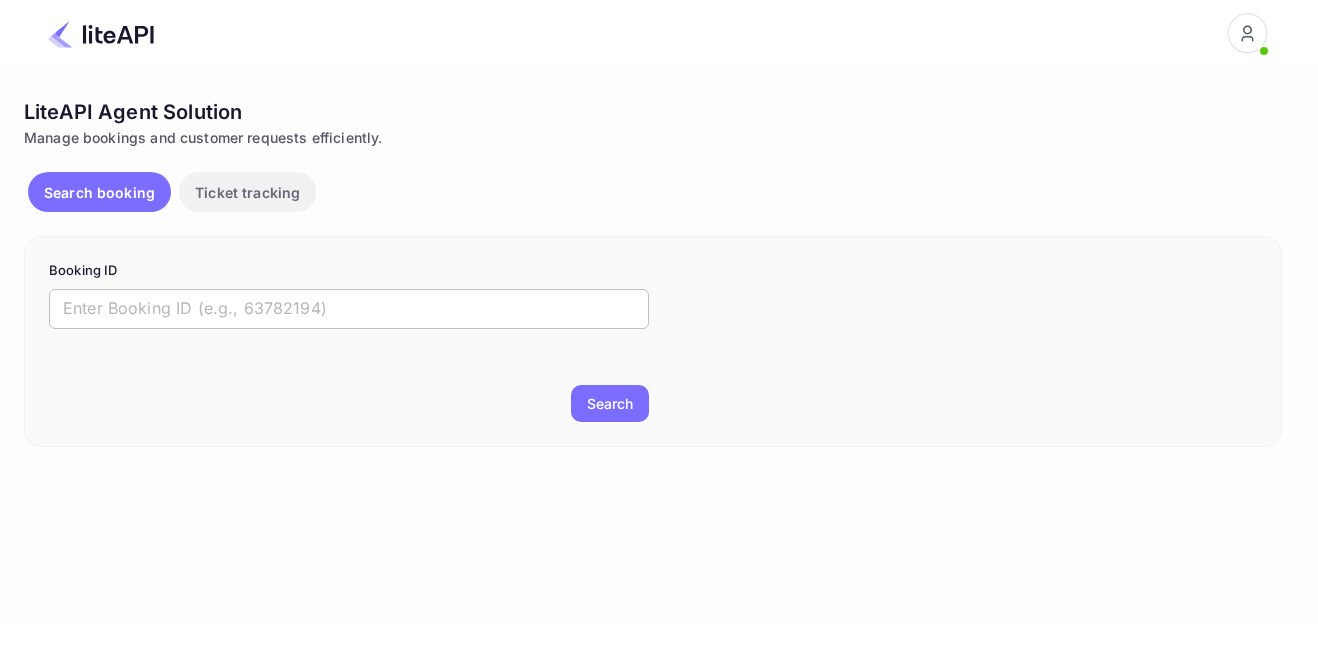 click at bounding box center [349, 309] 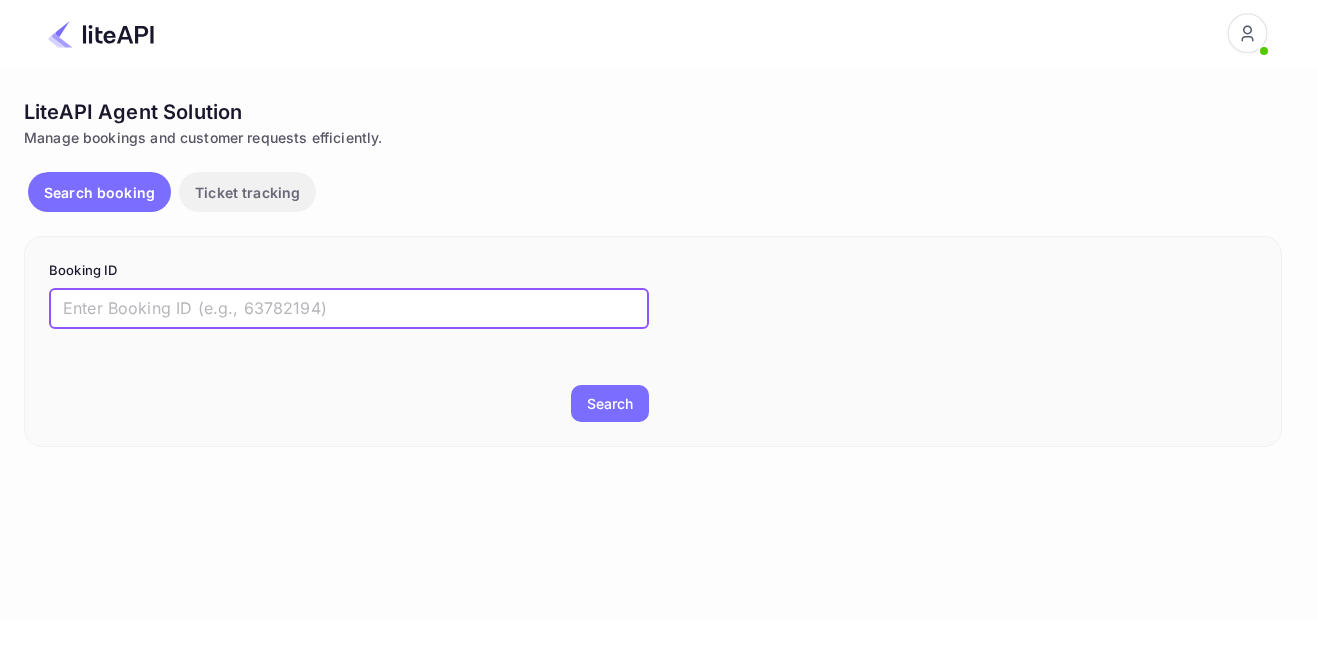 paste on "8061277" 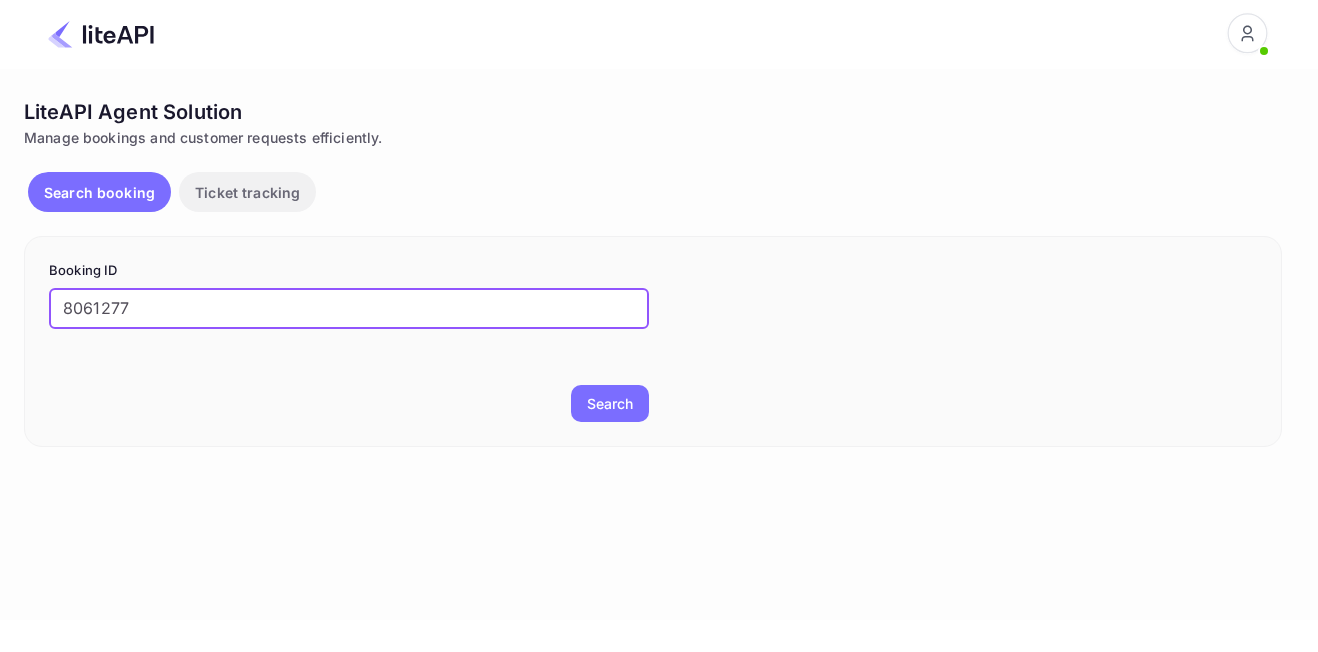 type on "8061277" 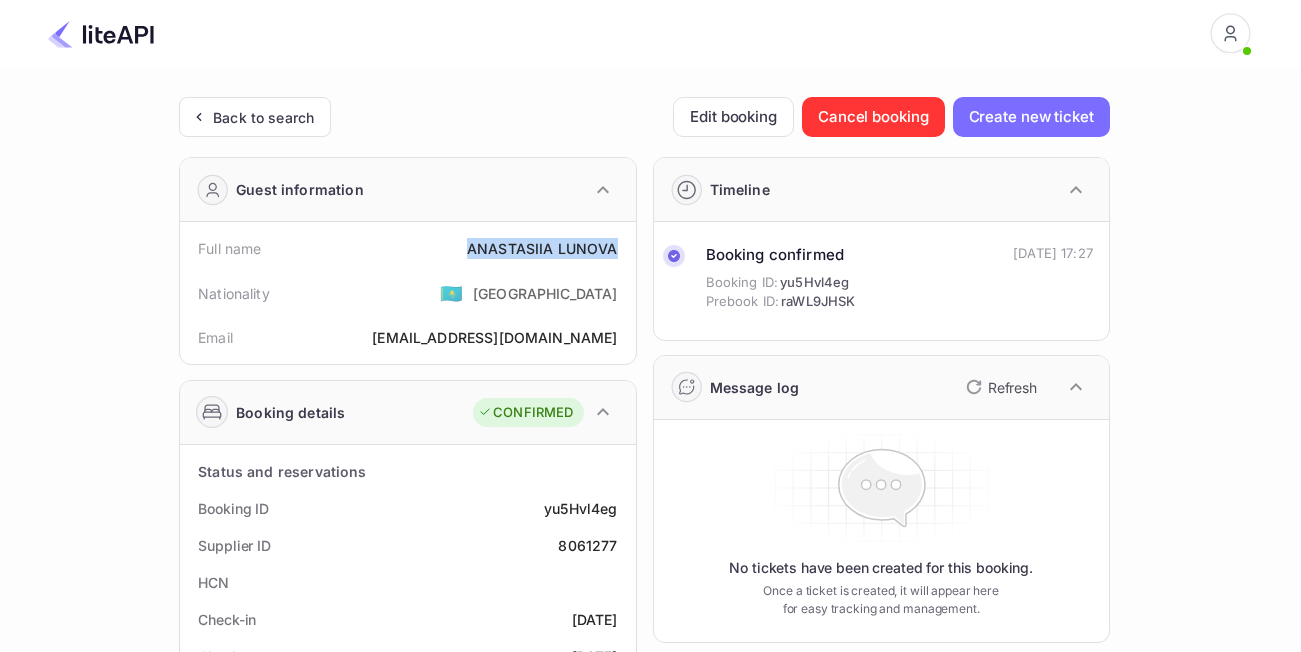 drag, startPoint x: 496, startPoint y: 253, endPoint x: 633, endPoint y: 255, distance: 137.0146 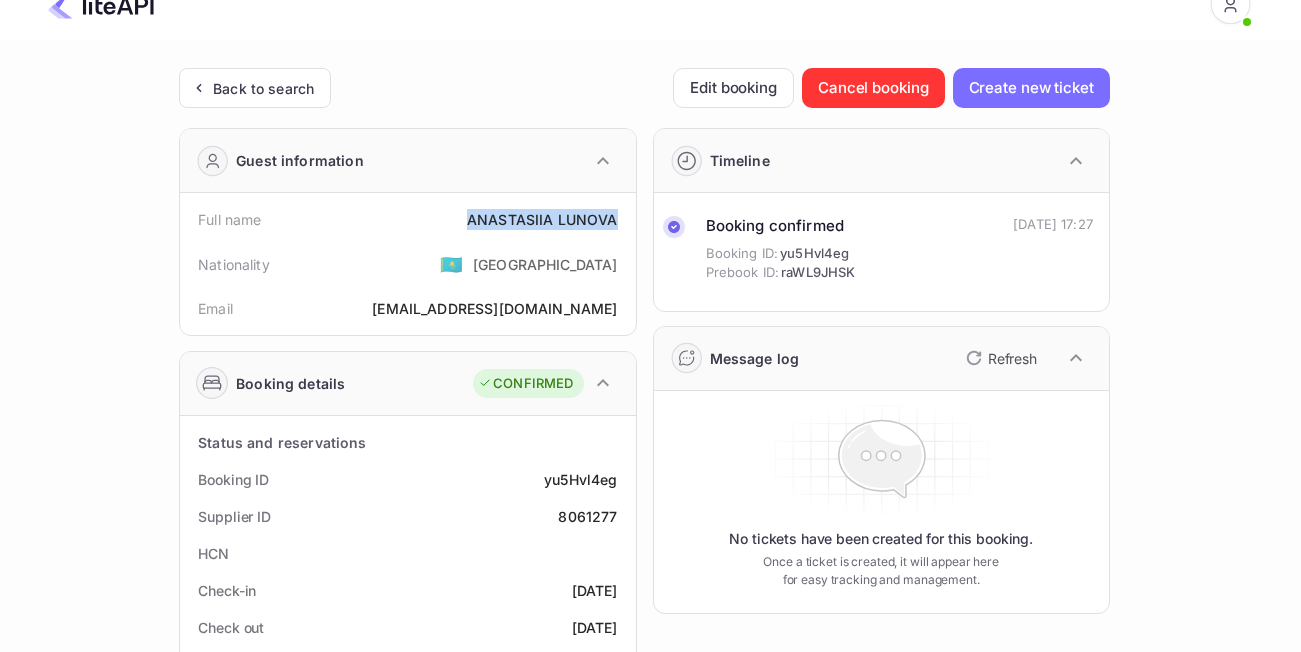 scroll, scrollTop: 400, scrollLeft: 0, axis: vertical 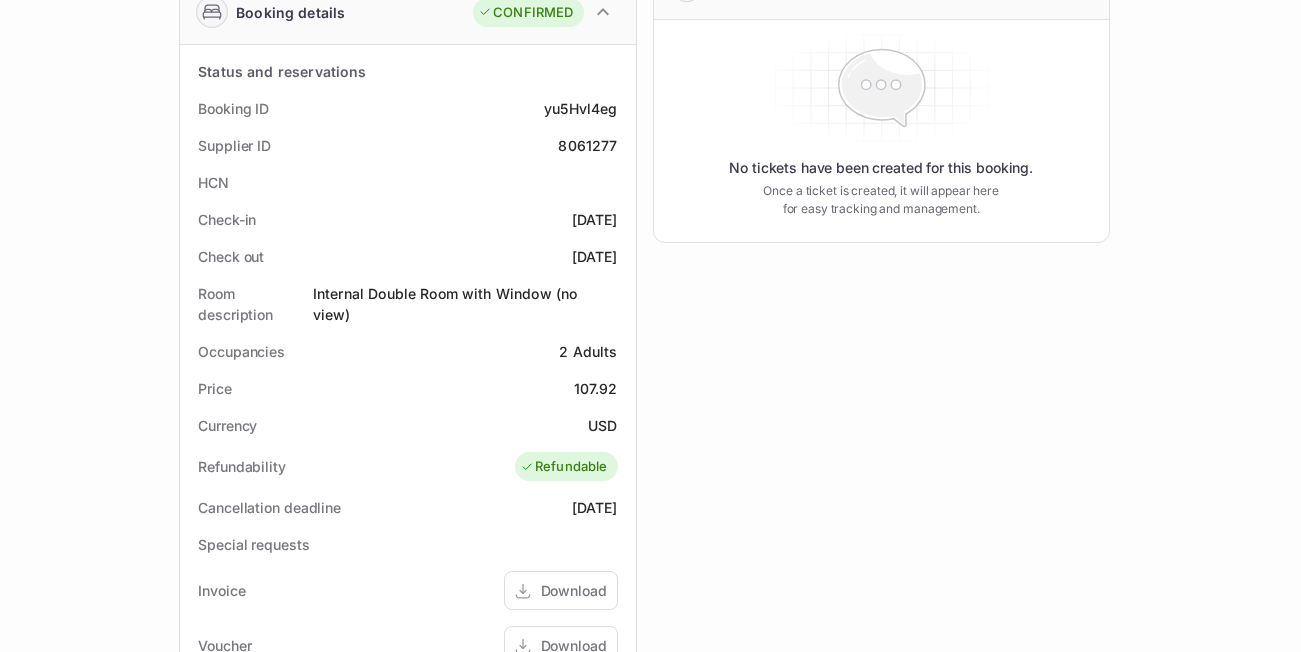 click on "107.92" at bounding box center [596, 388] 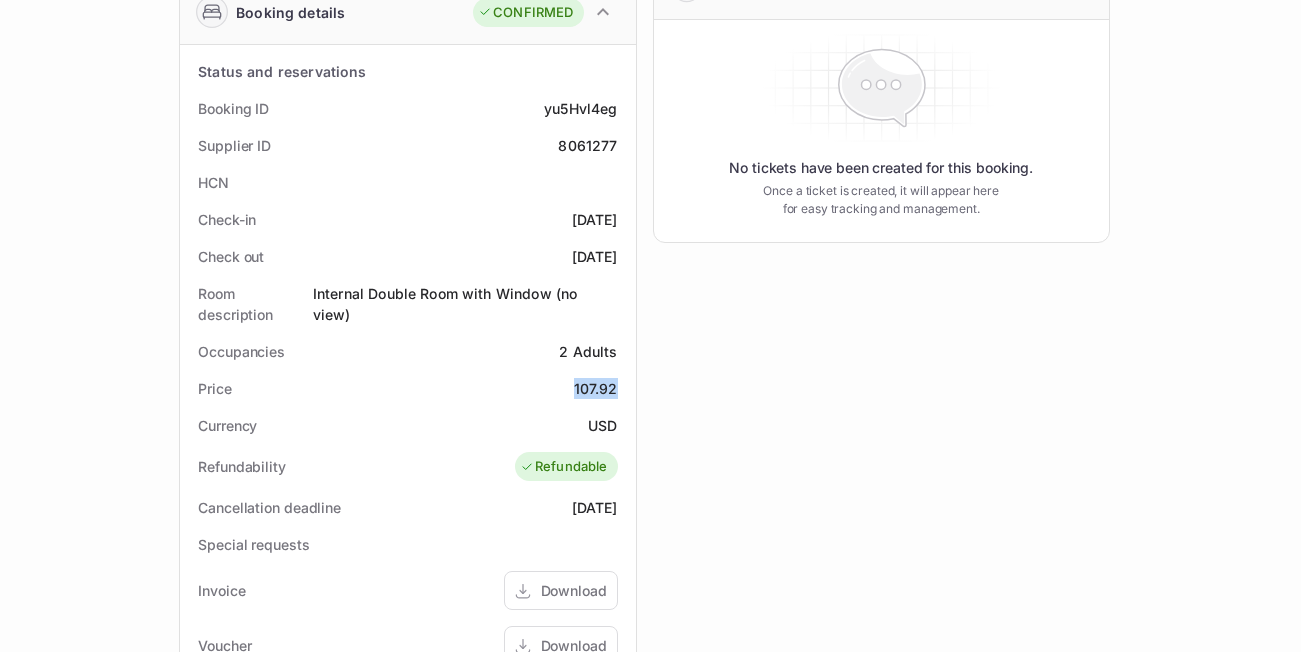 click on "107.92" at bounding box center [596, 388] 